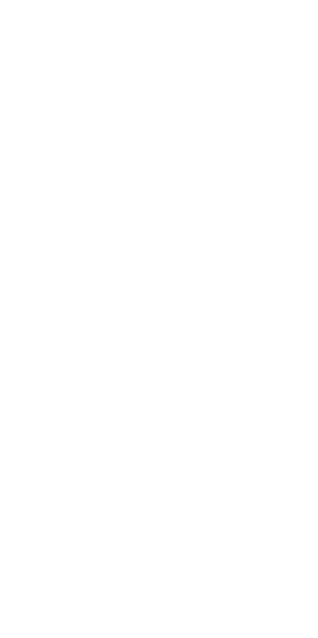 scroll, scrollTop: 0, scrollLeft: 0, axis: both 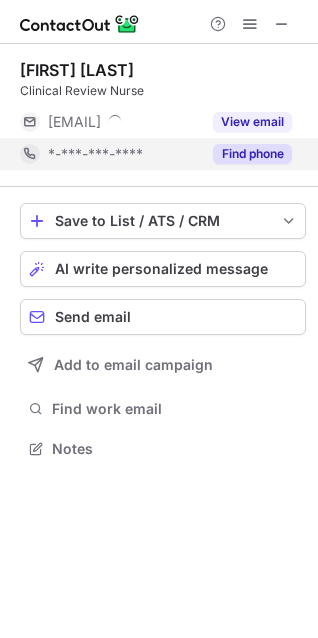 click on "Find phone" at bounding box center [252, 154] 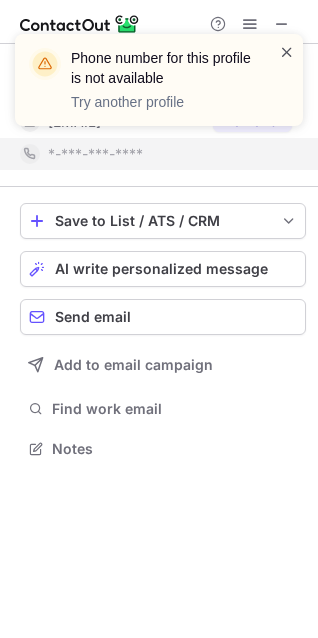 click at bounding box center (287, 52) 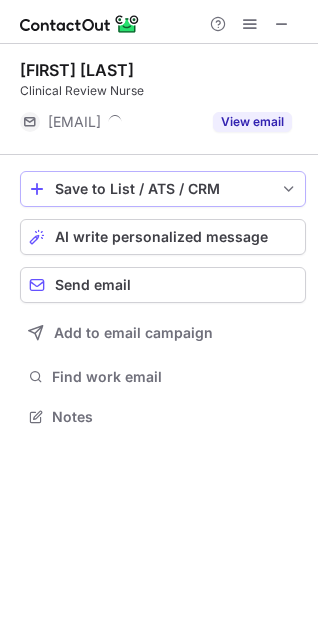 scroll, scrollTop: 403, scrollLeft: 318, axis: both 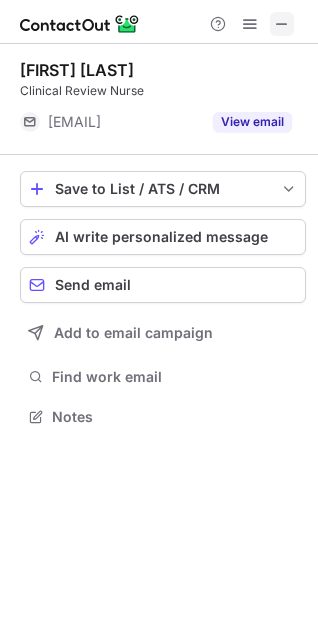 click at bounding box center [282, 24] 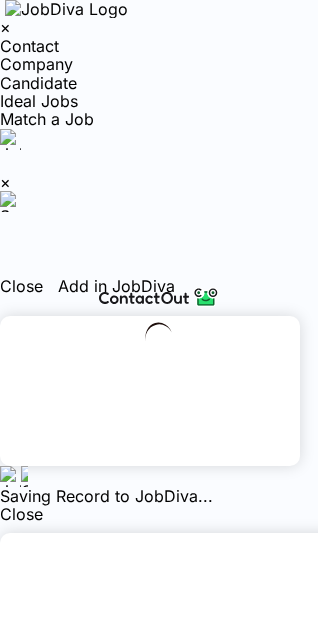 scroll, scrollTop: 0, scrollLeft: 0, axis: both 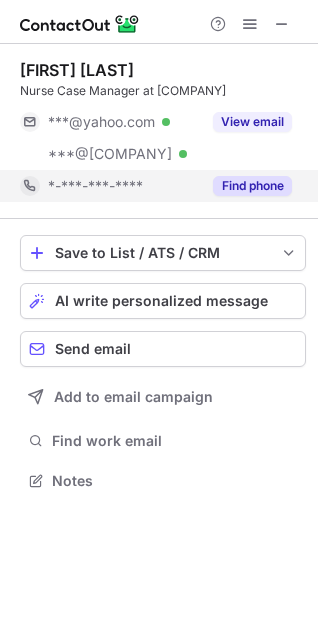 click on "Find phone" at bounding box center [252, 186] 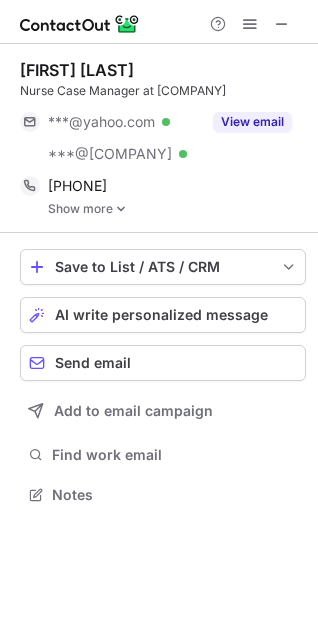 scroll, scrollTop: 10, scrollLeft: 10, axis: both 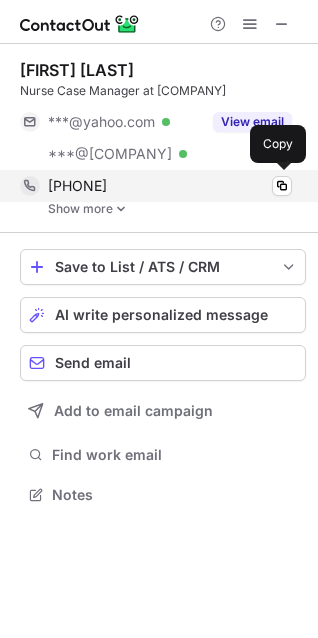 click on "+19787618344 Copy" at bounding box center [156, 186] 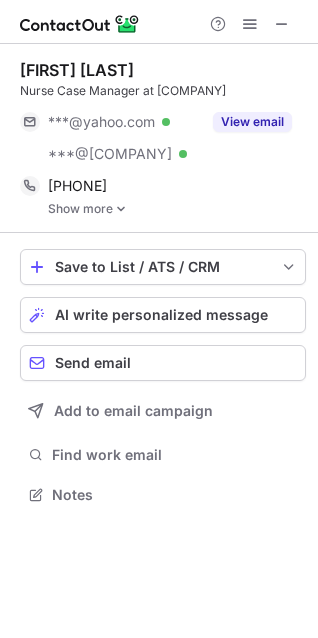 click at bounding box center [121, 209] 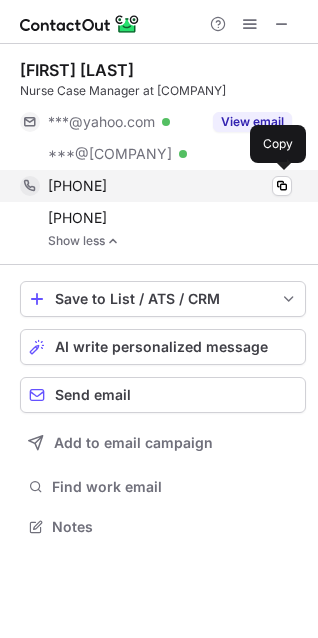 drag, startPoint x: 155, startPoint y: 186, endPoint x: 46, endPoint y: 176, distance: 109.457756 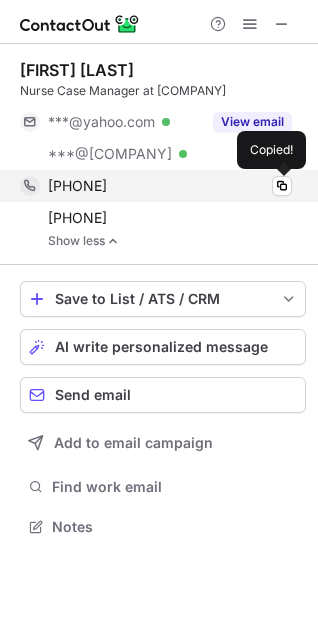 copy on "+19787618344" 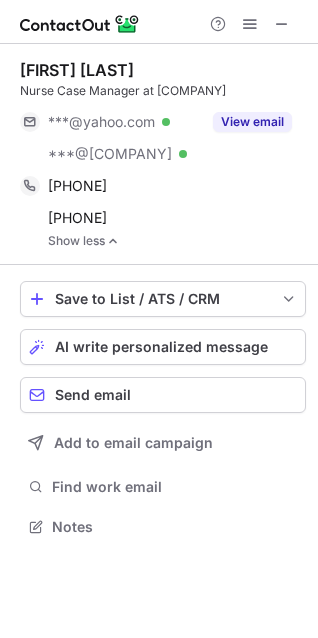 click on "×" at bounding box center (5, 27) 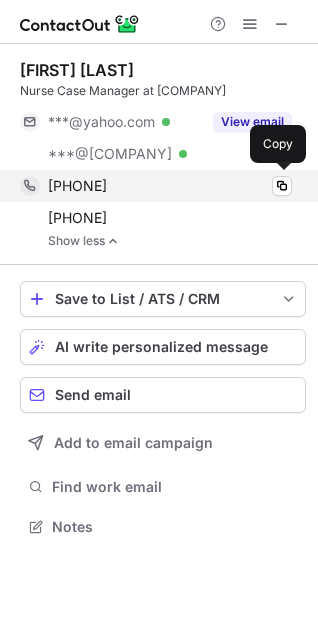 drag, startPoint x: 52, startPoint y: 187, endPoint x: 138, endPoint y: 186, distance: 86.00581 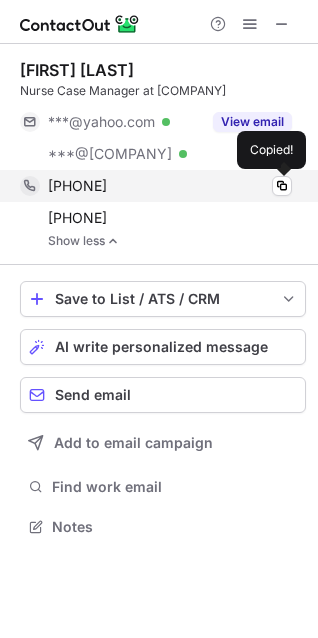 click on "+19787618344" at bounding box center (77, 186) 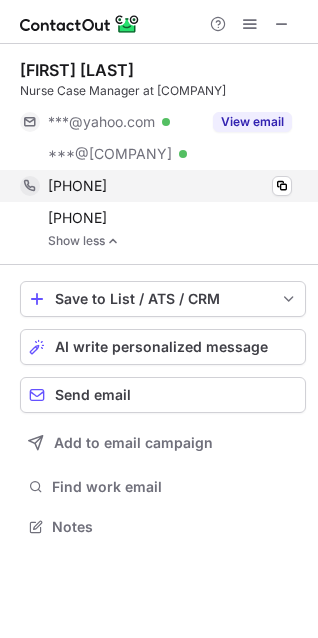 drag, startPoint x: 148, startPoint y: 184, endPoint x: 43, endPoint y: 186, distance: 105.01904 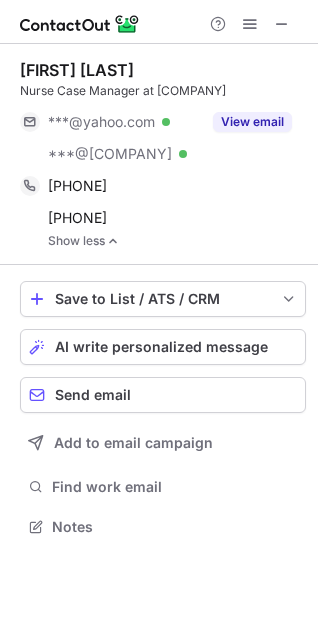 click on "×" at bounding box center [5, 27] 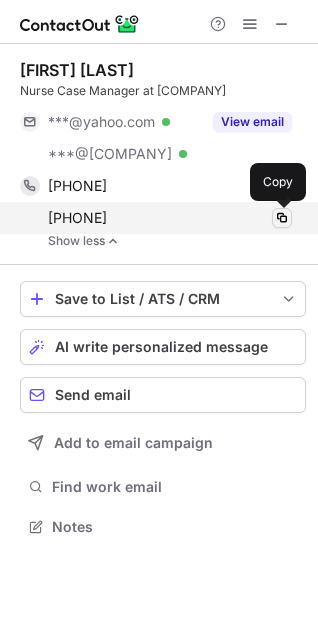 click at bounding box center [282, 218] 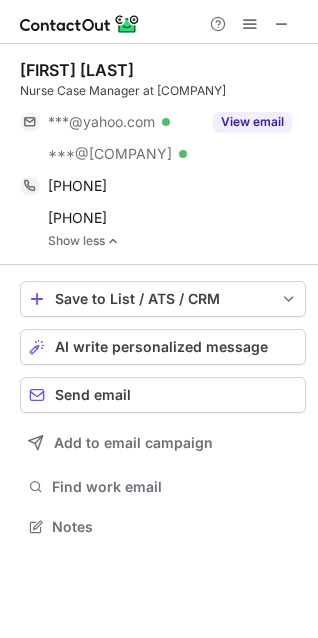 click on "+19787618344 Copy +19789378021 Copy Show less" at bounding box center [163, 209] 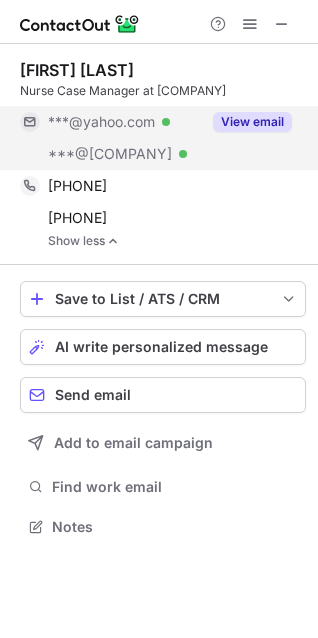 click on "View email" at bounding box center (252, 122) 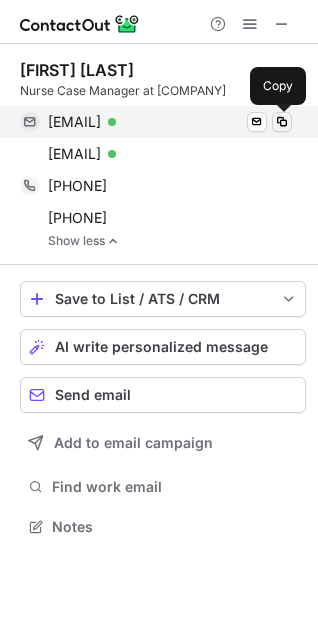 click at bounding box center [282, 122] 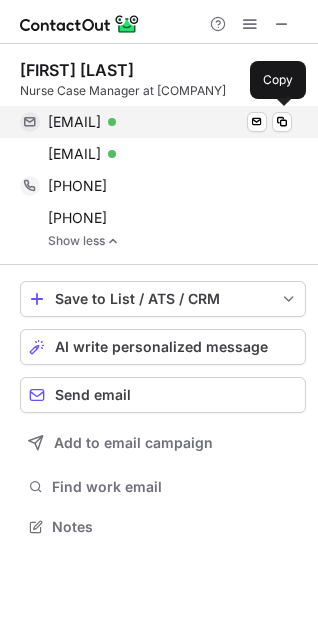 drag, startPoint x: 42, startPoint y: 122, endPoint x: 222, endPoint y: 137, distance: 180.62392 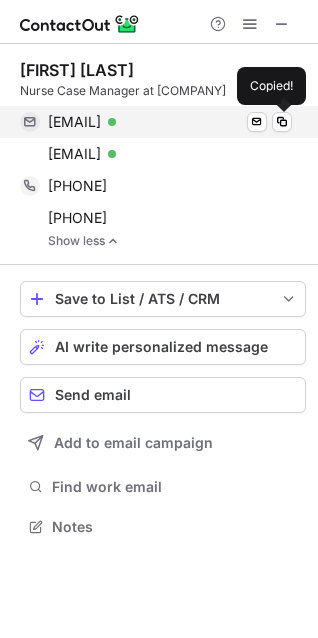 copy on "rsnurse1995@yahoo.com" 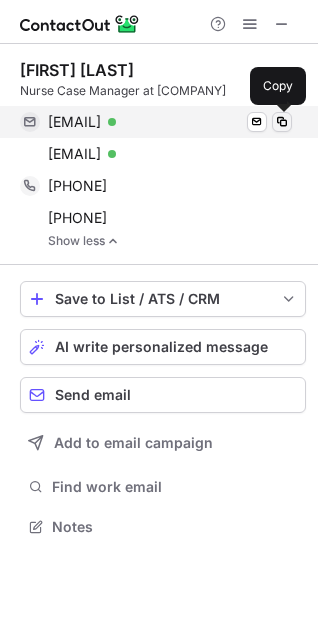 click at bounding box center [282, 122] 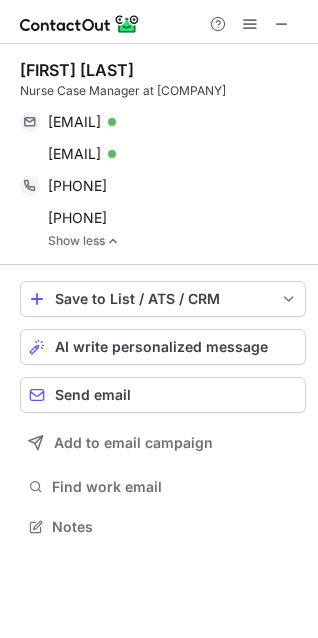 click on "×" at bounding box center [5, 27] 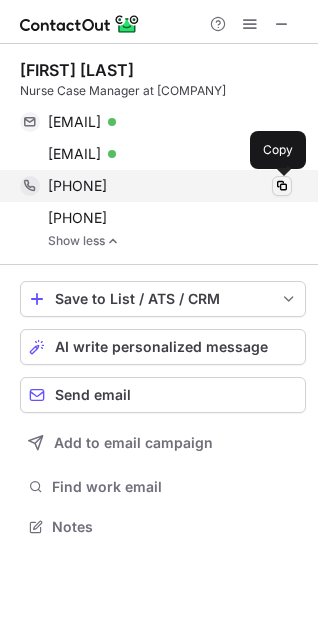 click at bounding box center [282, 186] 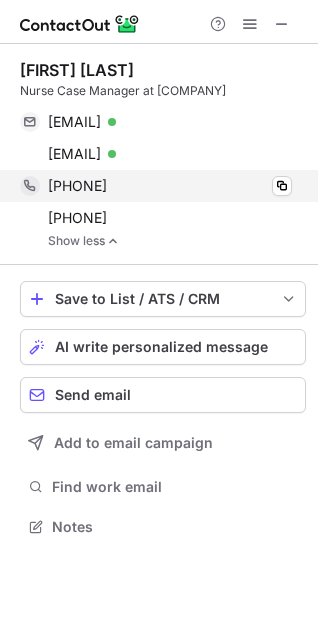 type 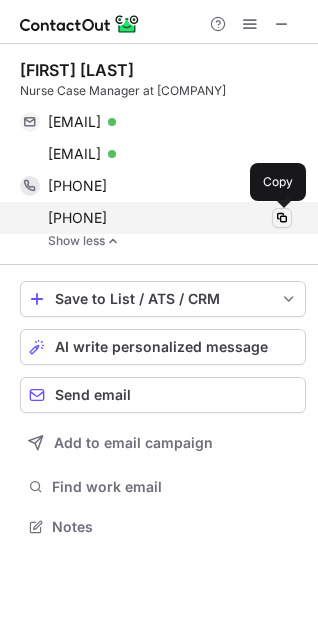 click at bounding box center (282, 218) 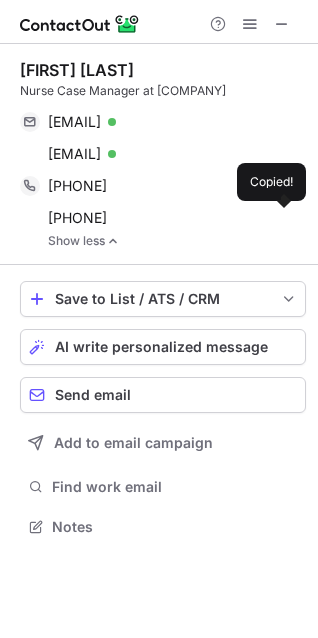 type 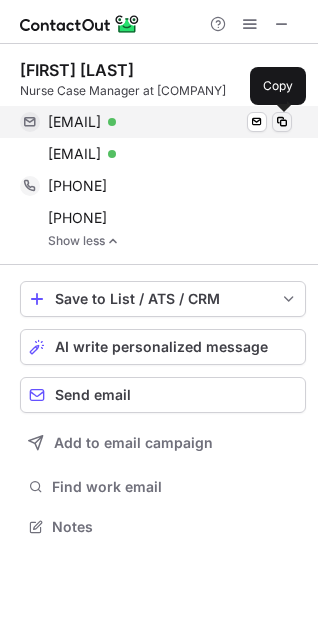 click at bounding box center (282, 122) 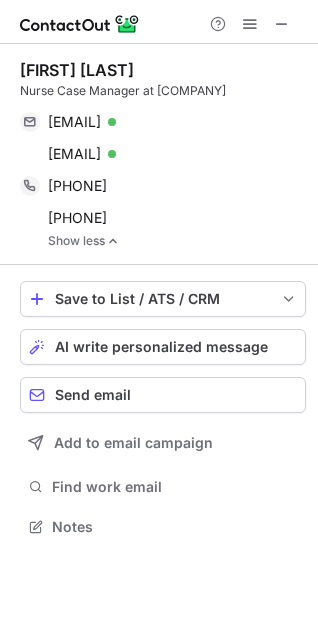 click at bounding box center (159, 22) 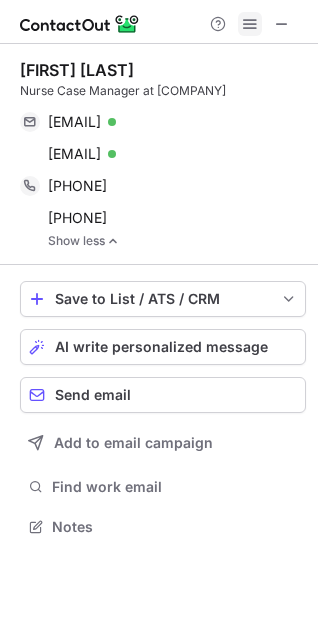 click at bounding box center (250, 24) 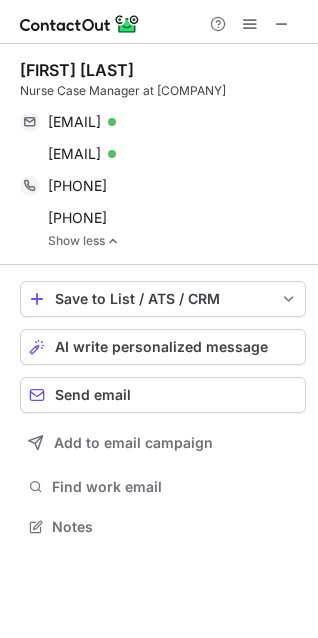 click at bounding box center [274, 882] 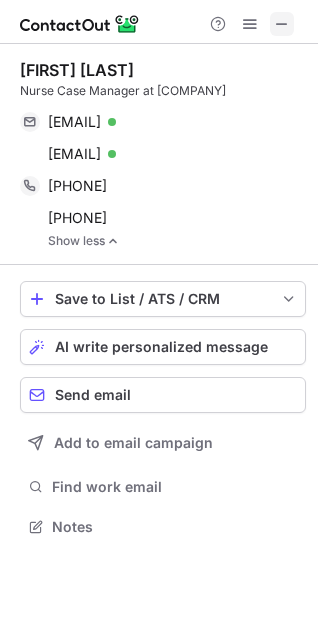 click at bounding box center (282, 24) 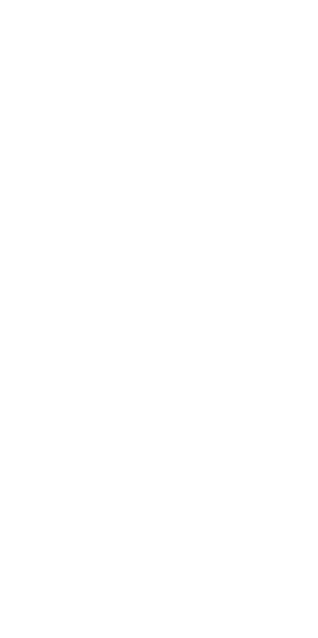 scroll, scrollTop: 0, scrollLeft: 0, axis: both 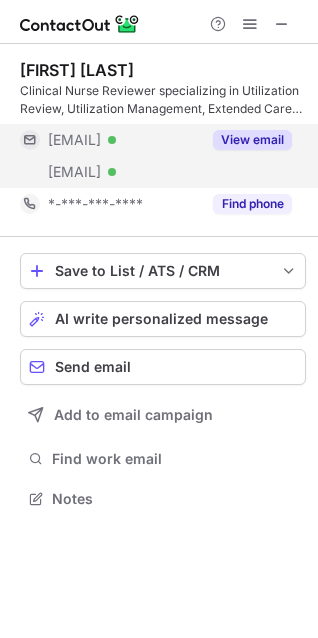 click on "View email" at bounding box center [252, 140] 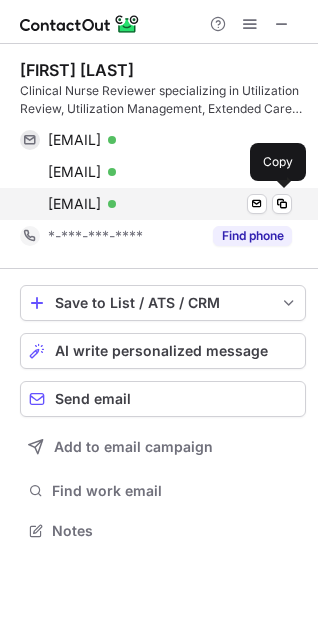 scroll, scrollTop: 10, scrollLeft: 10, axis: both 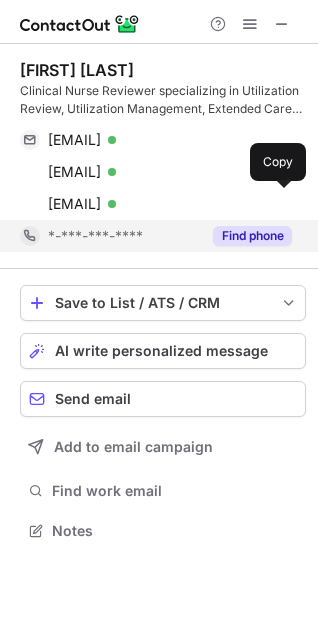 click on "Find phone" at bounding box center [246, 236] 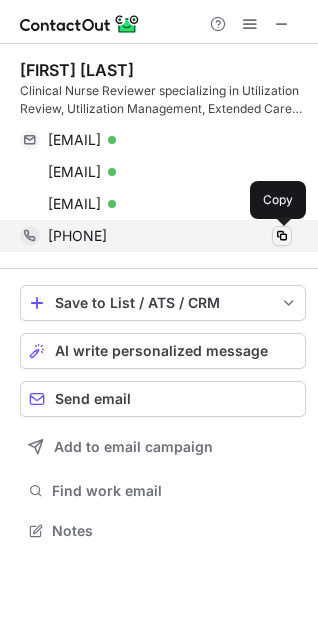 click at bounding box center (282, 236) 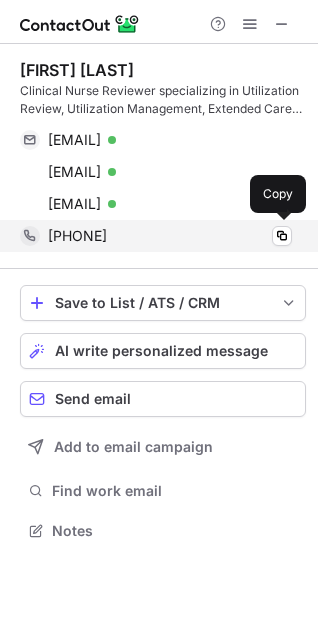 click on "+17817771476" at bounding box center [170, 236] 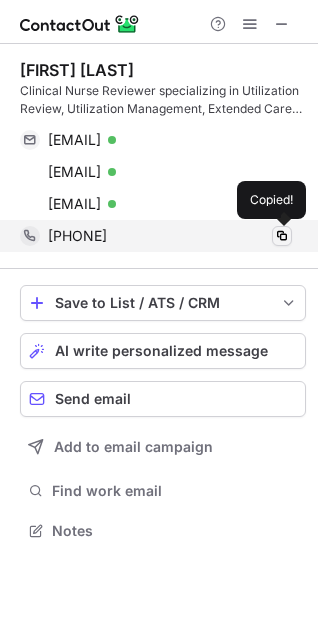 click at bounding box center [282, 236] 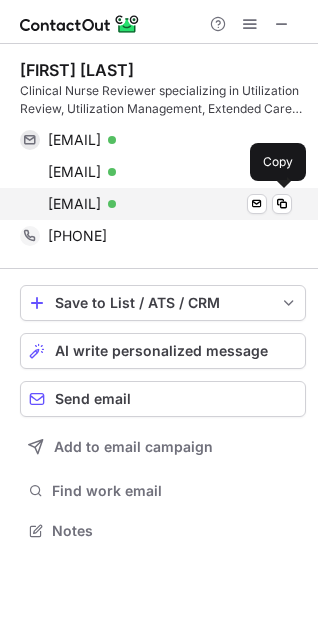 drag, startPoint x: 44, startPoint y: 134, endPoint x: 212, endPoint y: 211, distance: 184.8053 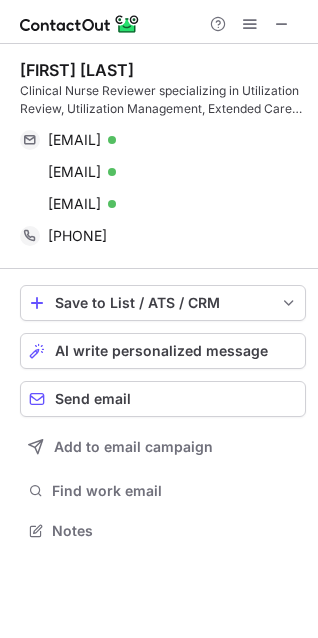 click on "×" at bounding box center [5, 27] 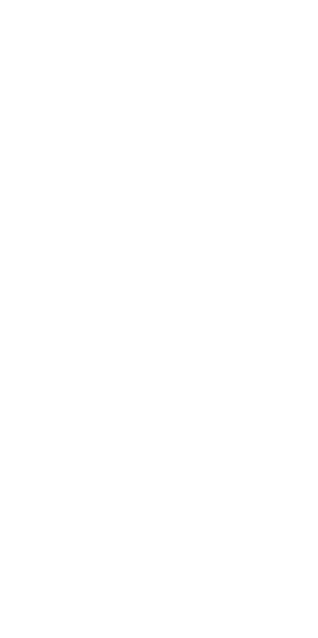 scroll, scrollTop: 0, scrollLeft: 0, axis: both 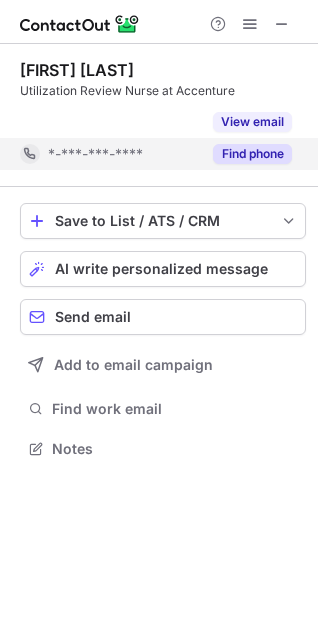 click on "Easter Marie Villaverde Utilization Review Nurse at Accenture ***@accenture.com View email *-***-***-**** Find phone" at bounding box center (163, 115) 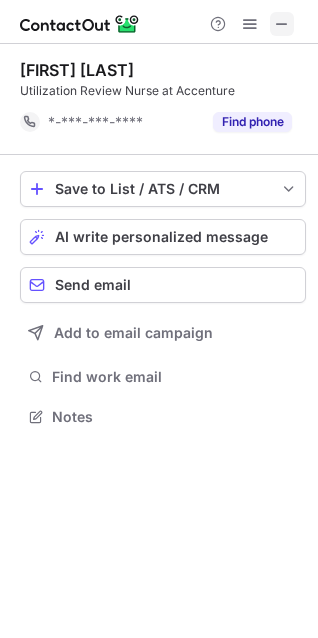 click at bounding box center (282, 24) 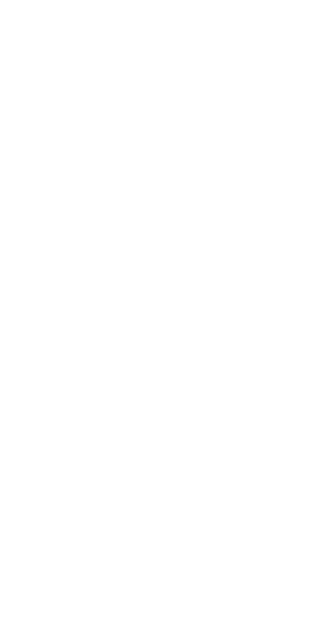 scroll, scrollTop: 0, scrollLeft: 0, axis: both 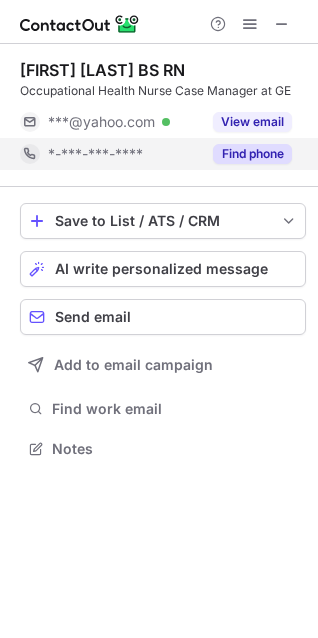 click on "Find phone" at bounding box center [252, 154] 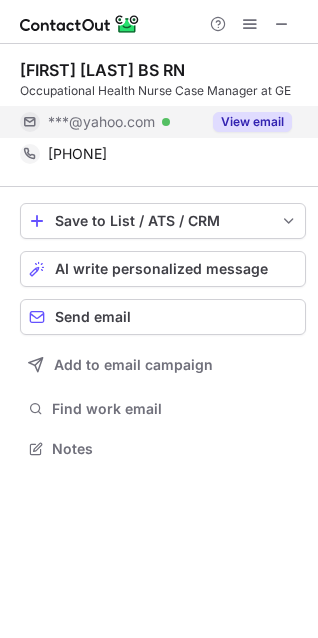 click on "View email" at bounding box center (252, 122) 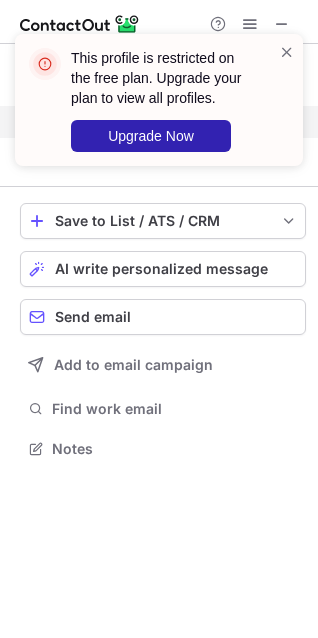click on "This profile is restricted on the free plan. Upgrade your plan to view all profiles. Upgrade Now" at bounding box center [159, 100] 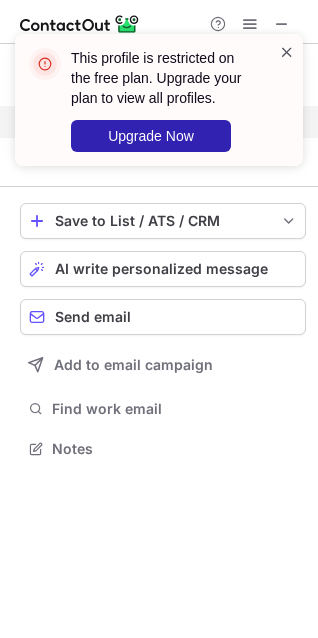 click at bounding box center [287, 52] 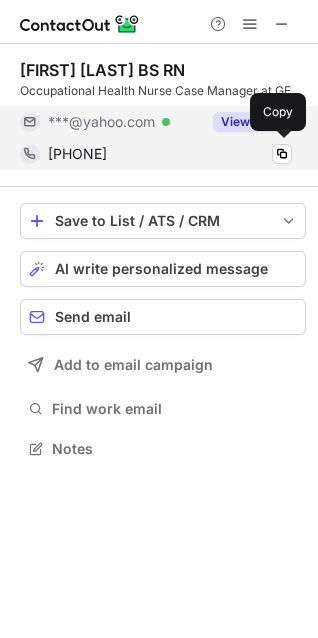 drag, startPoint x: 166, startPoint y: 148, endPoint x: 60, endPoint y: 154, distance: 106.16968 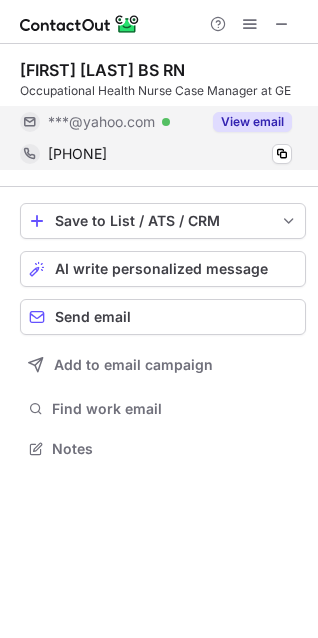 copy on "[PHONE]" 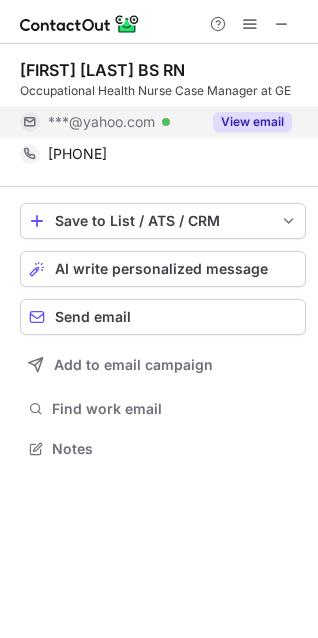 click on "Candidate" at bounding box center (38, 83) 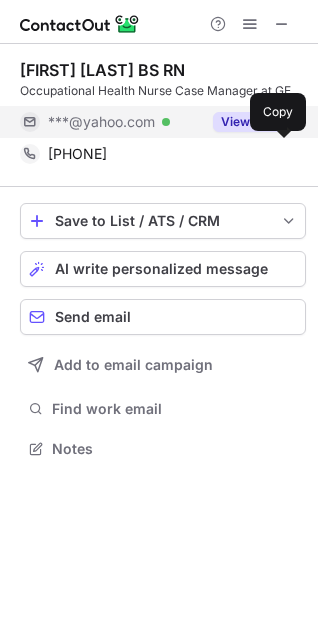 drag, startPoint x: 127, startPoint y: 154, endPoint x: 126, endPoint y: 179, distance: 25.019993 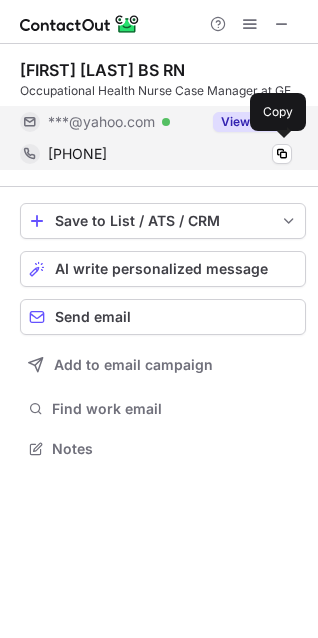 drag, startPoint x: 156, startPoint y: 153, endPoint x: 50, endPoint y: 151, distance: 106.01887 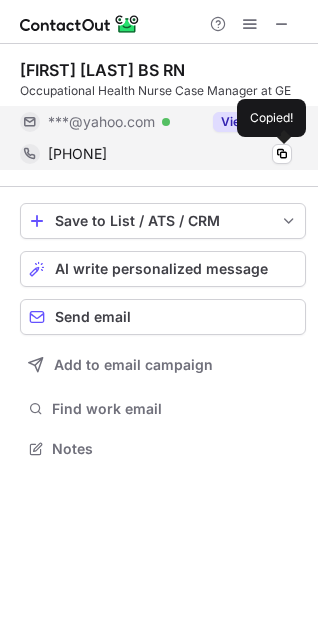copy on "+16032199128" 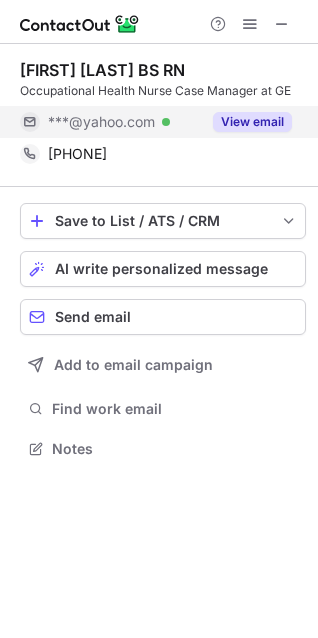 click on "Lisa Iannone BS RN Occupational Health Nurse Case Manager  at GE ***@yahoo.com Verified View email +16032199128 Copy Save to List / ATS / CRM List Select Lever Connect Greenhouse Connect Salesforce Connect Hubspot Connect Bullhorn Connect Zapier (100+ Applications) Connect Request a new integration AI write personalized message Send email Add to email campaign Find work email Notes" at bounding box center [159, 341] 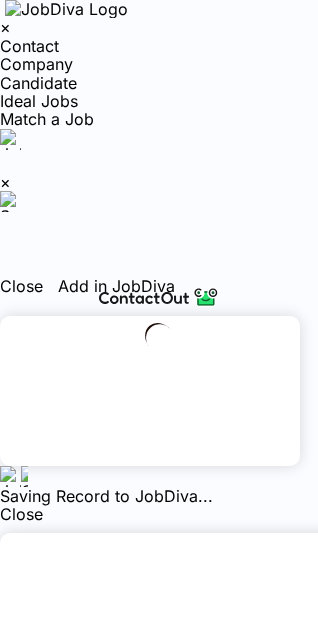 scroll, scrollTop: 0, scrollLeft: 0, axis: both 